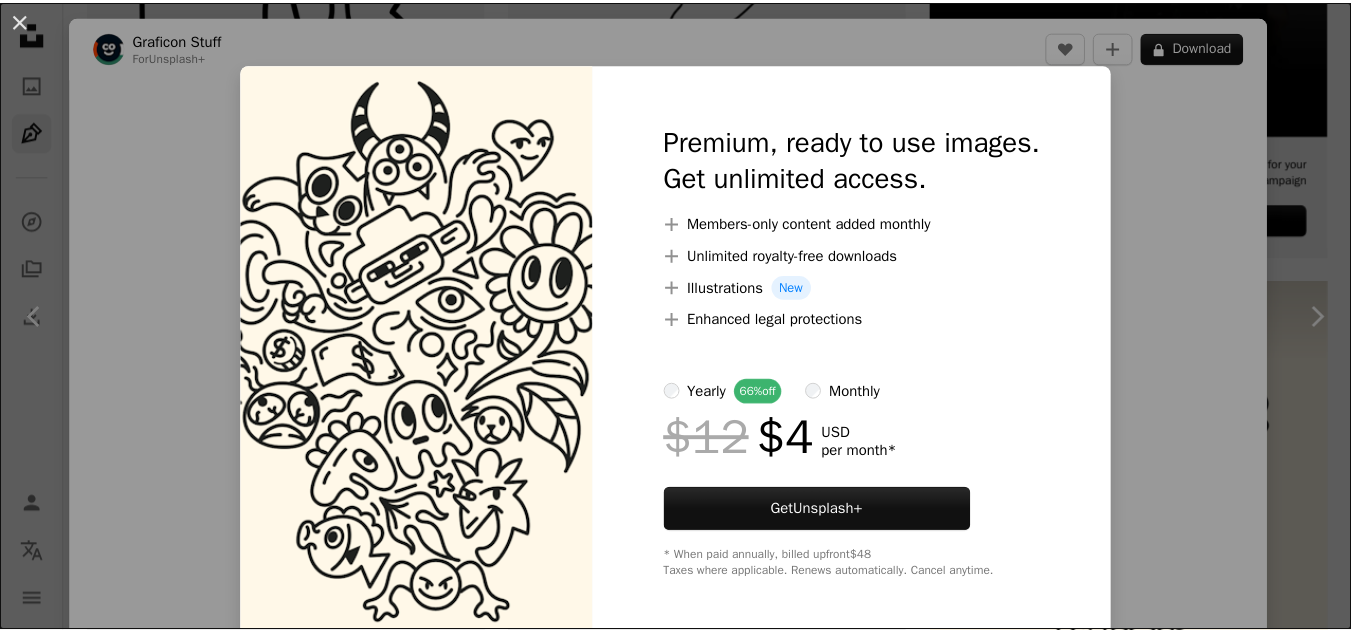 scroll, scrollTop: 6800, scrollLeft: 0, axis: vertical 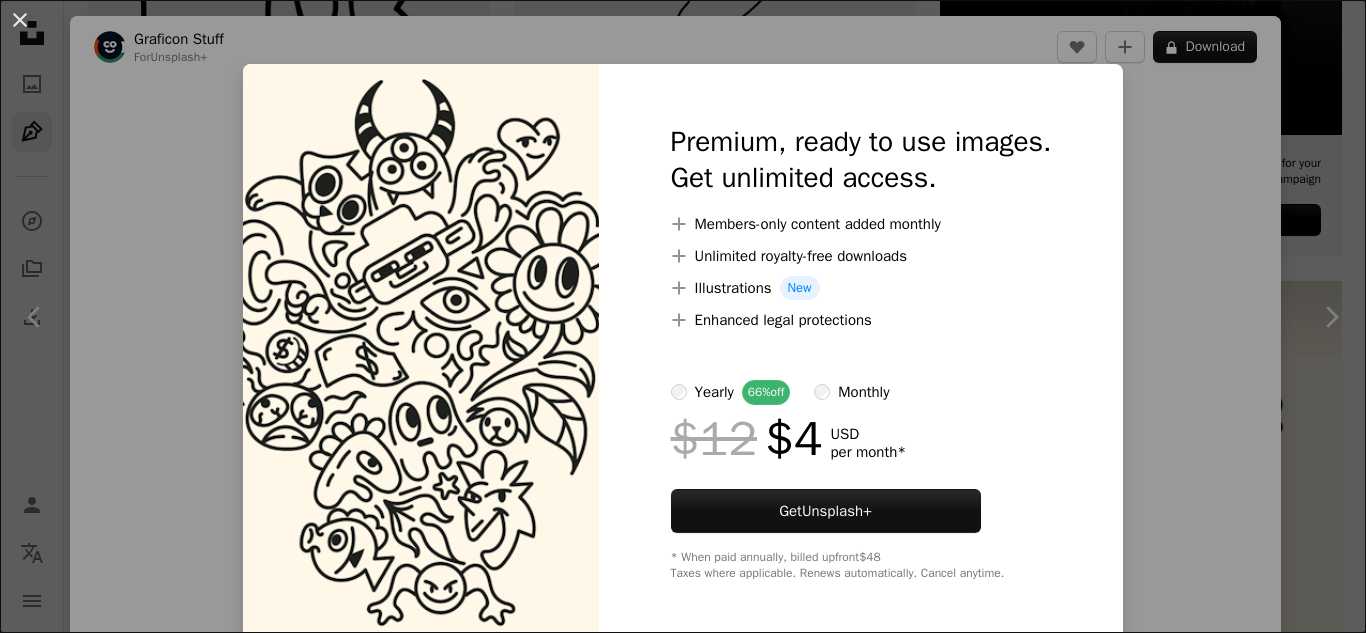 click at bounding box center [421, 352] 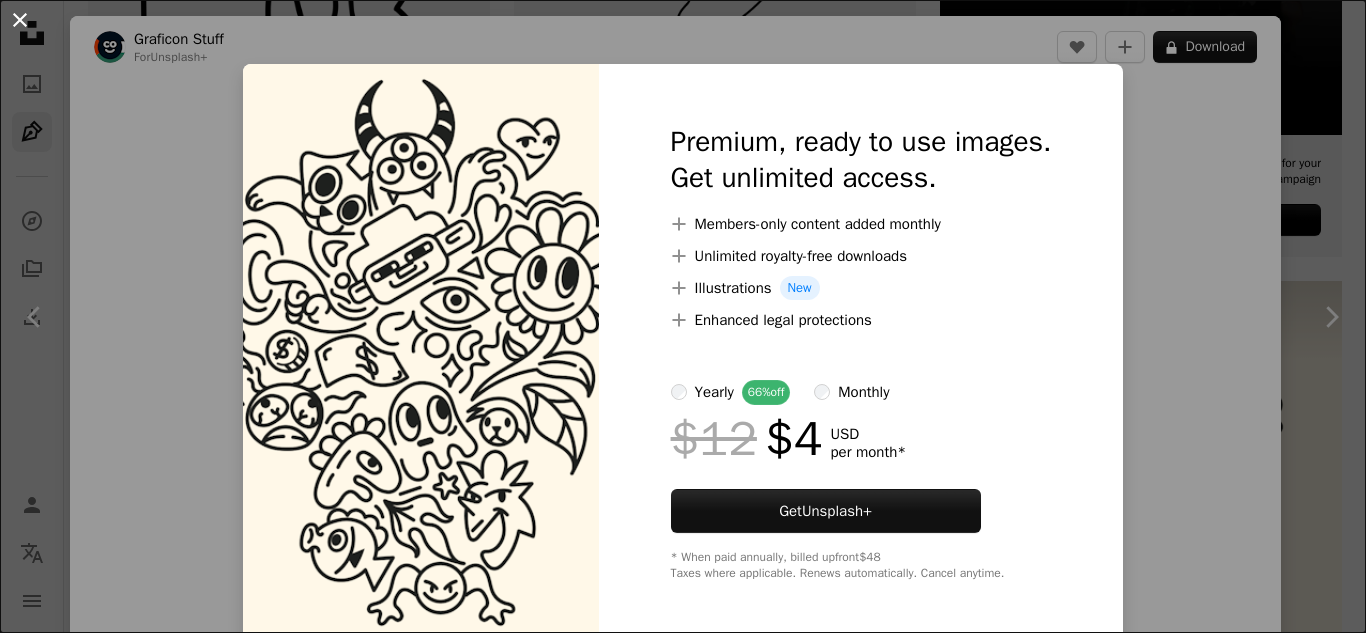 click on "An X shape" at bounding box center (20, 20) 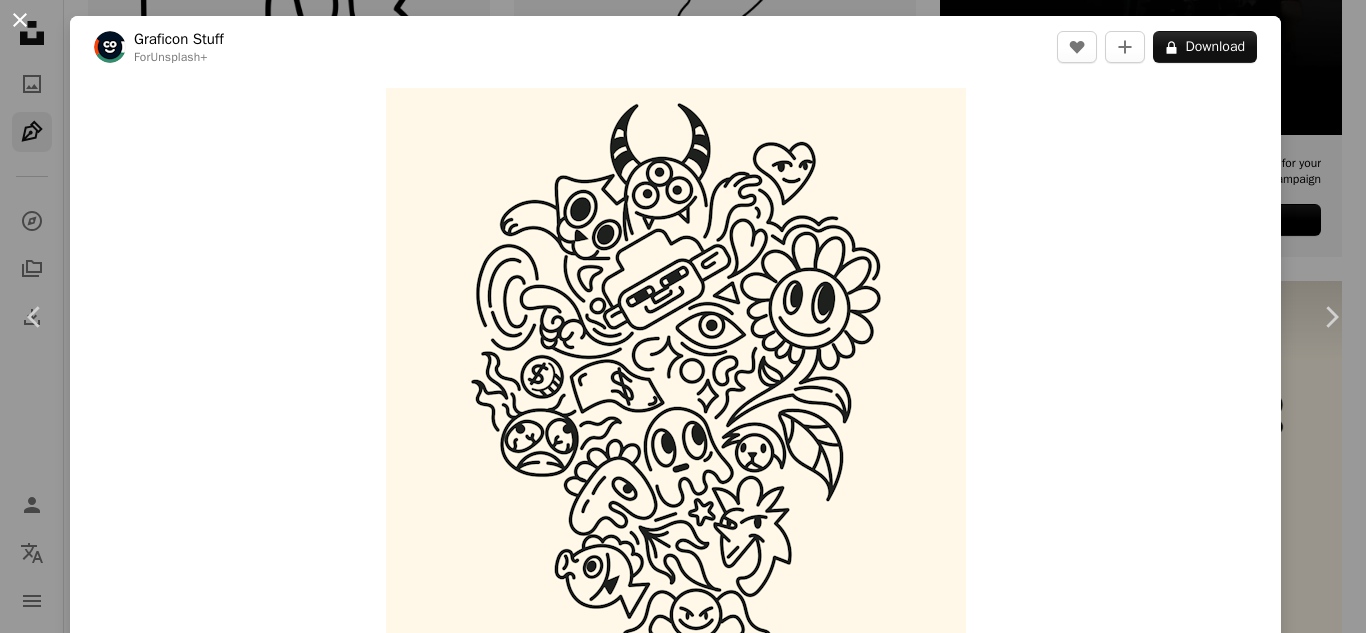 click on "An X shape" at bounding box center (20, 20) 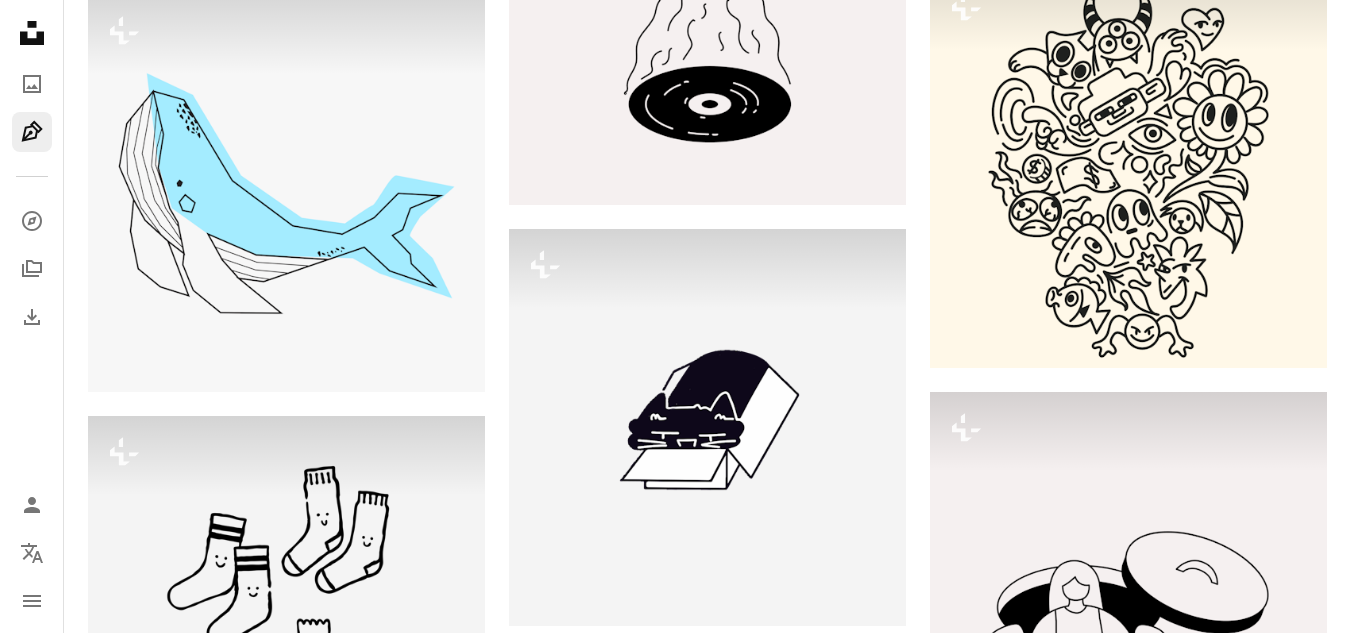 scroll, scrollTop: 7000, scrollLeft: 0, axis: vertical 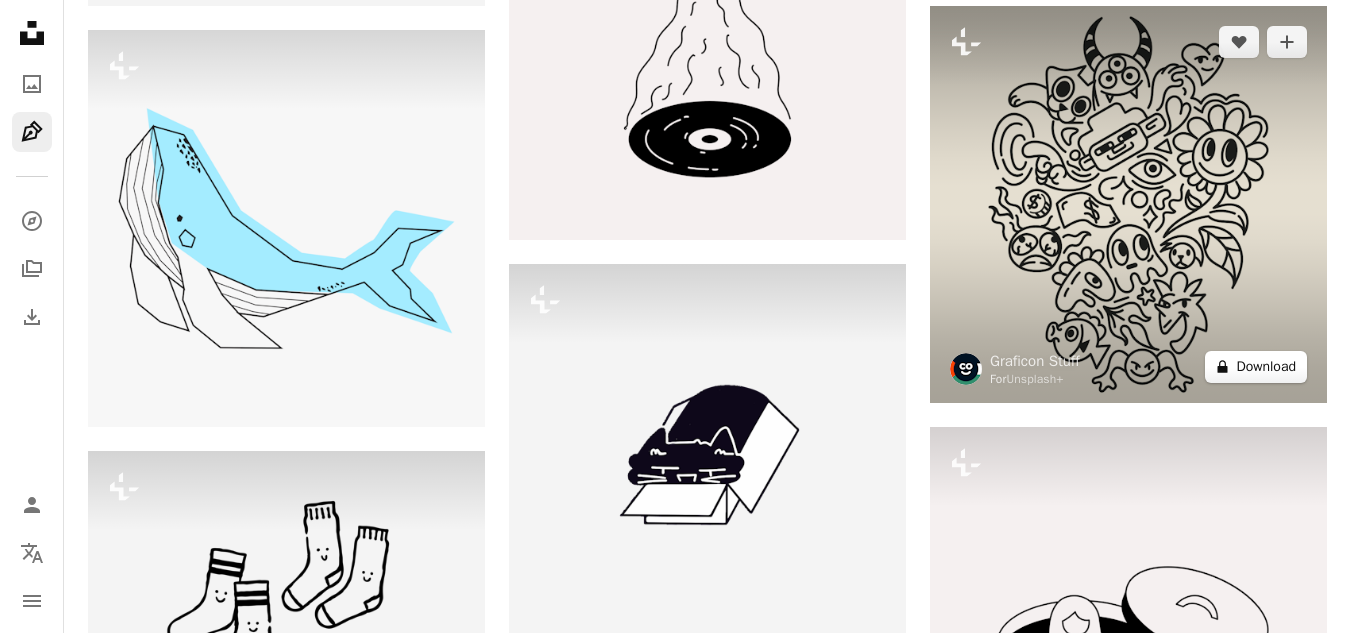 click on "A lock Download" at bounding box center [1256, 367] 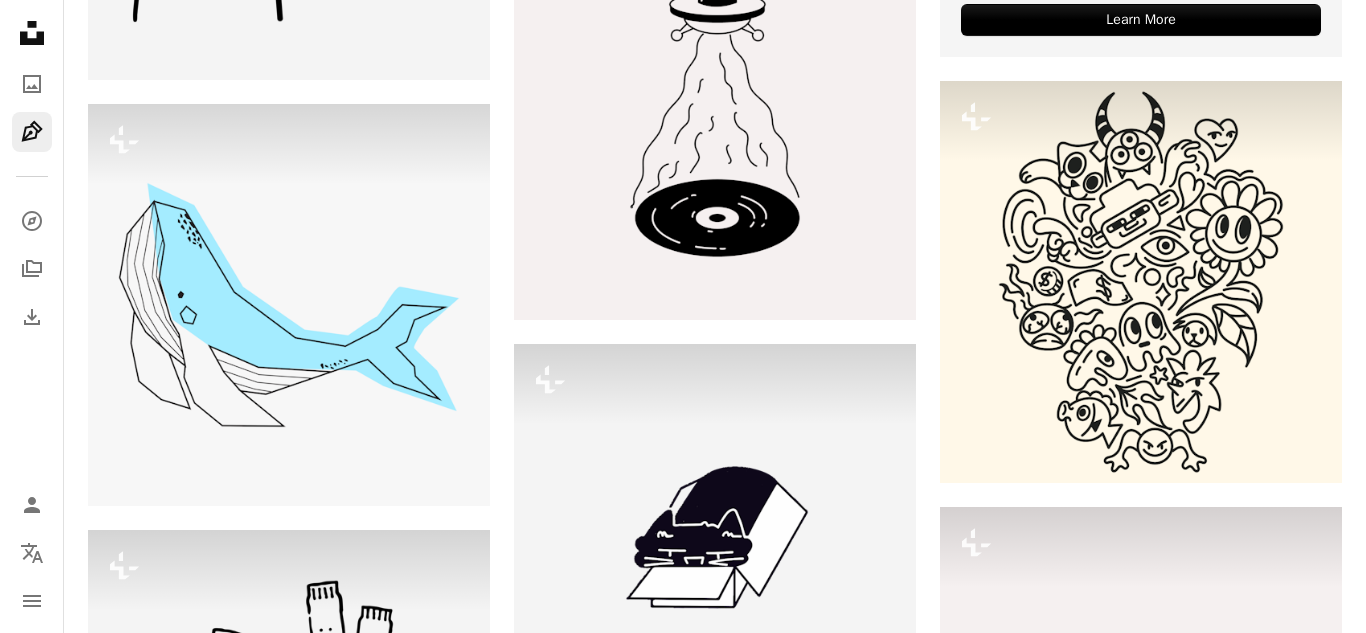click on "Unsplash+" at bounding box center (837, 9235) 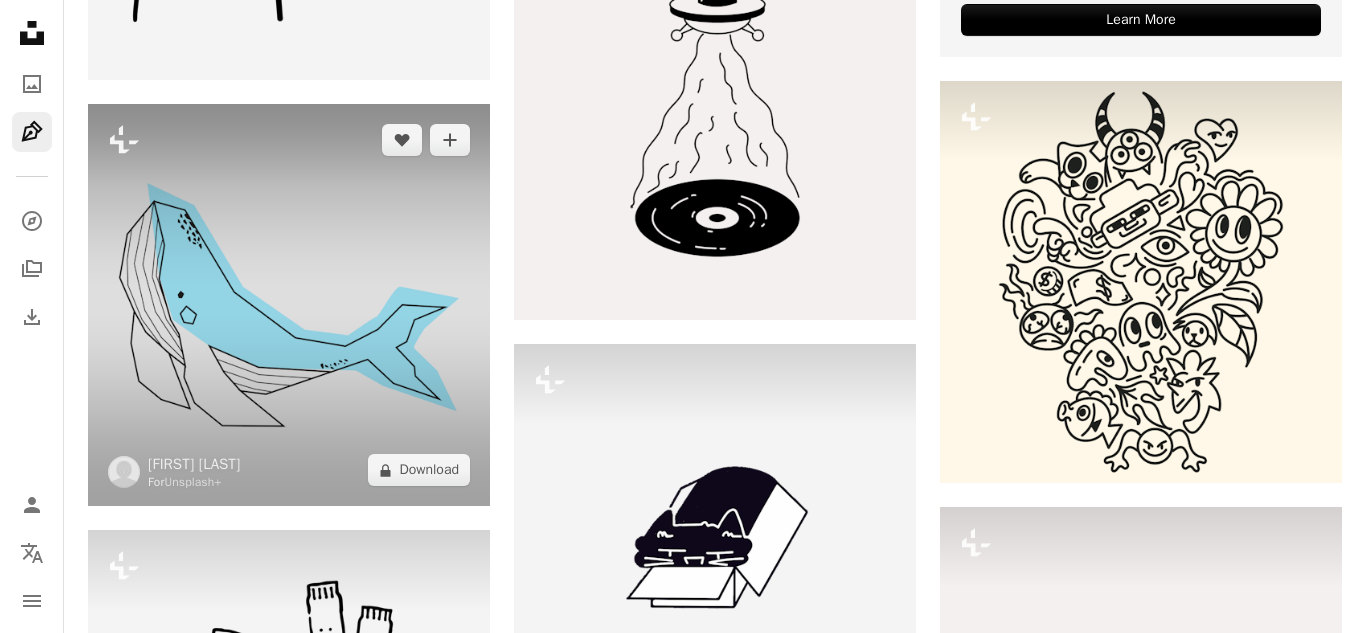 drag, startPoint x: 22, startPoint y: 261, endPoint x: 307, endPoint y: 218, distance: 288.22562 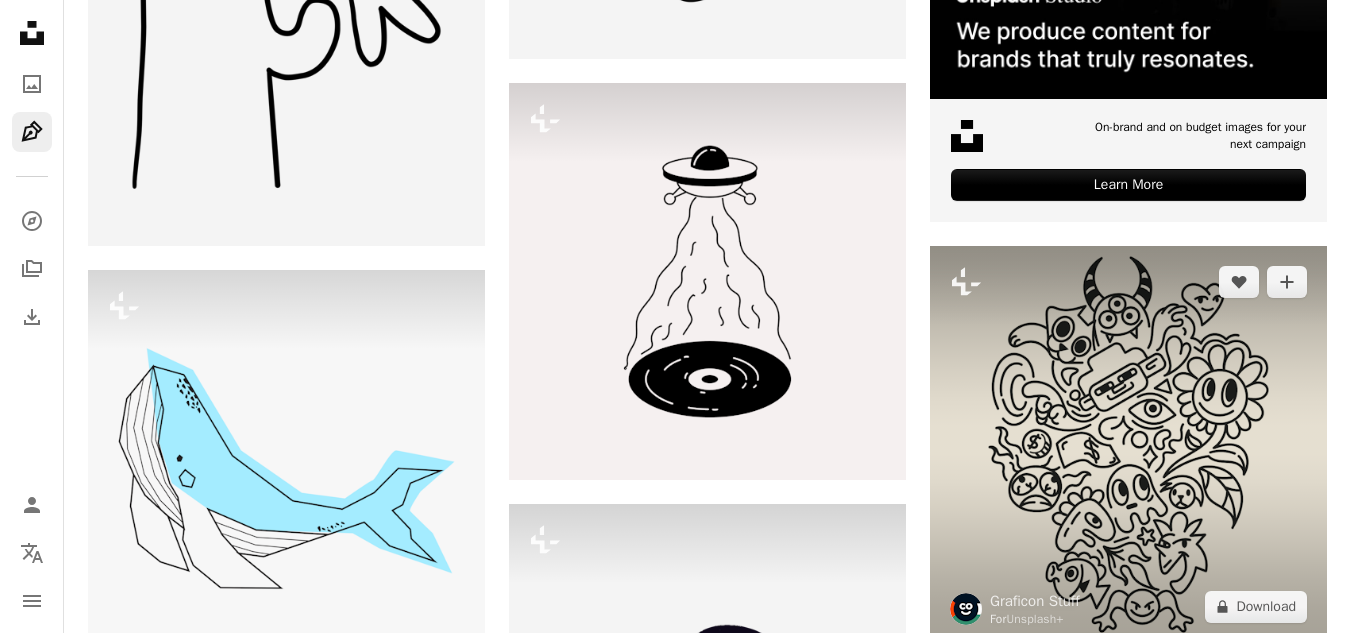 scroll, scrollTop: 6700, scrollLeft: 0, axis: vertical 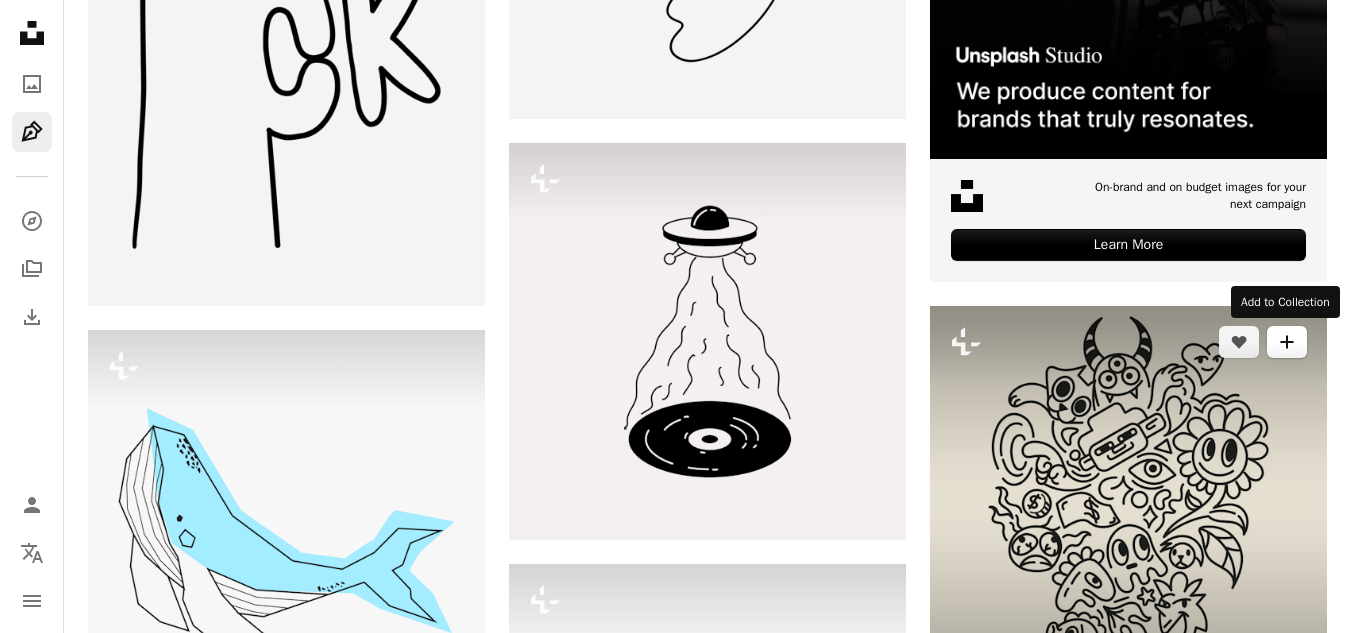click on "A plus sign" at bounding box center (1287, 342) 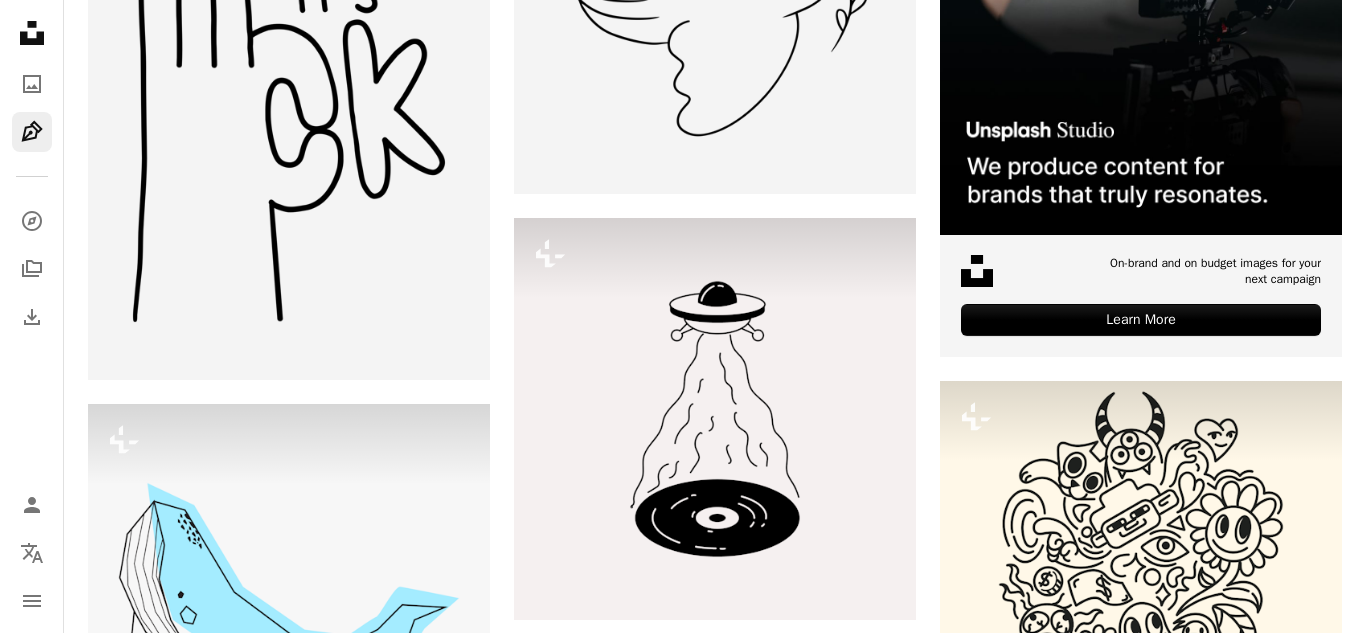 click on "An X shape Join Unsplash Already have an account?  Login First name Last name Email Username  (only letters, numbers and underscores) Password  (min. 8 char) Join By joining, you agree to the  Terms  and  Privacy Policy ." at bounding box center [683, 9340] 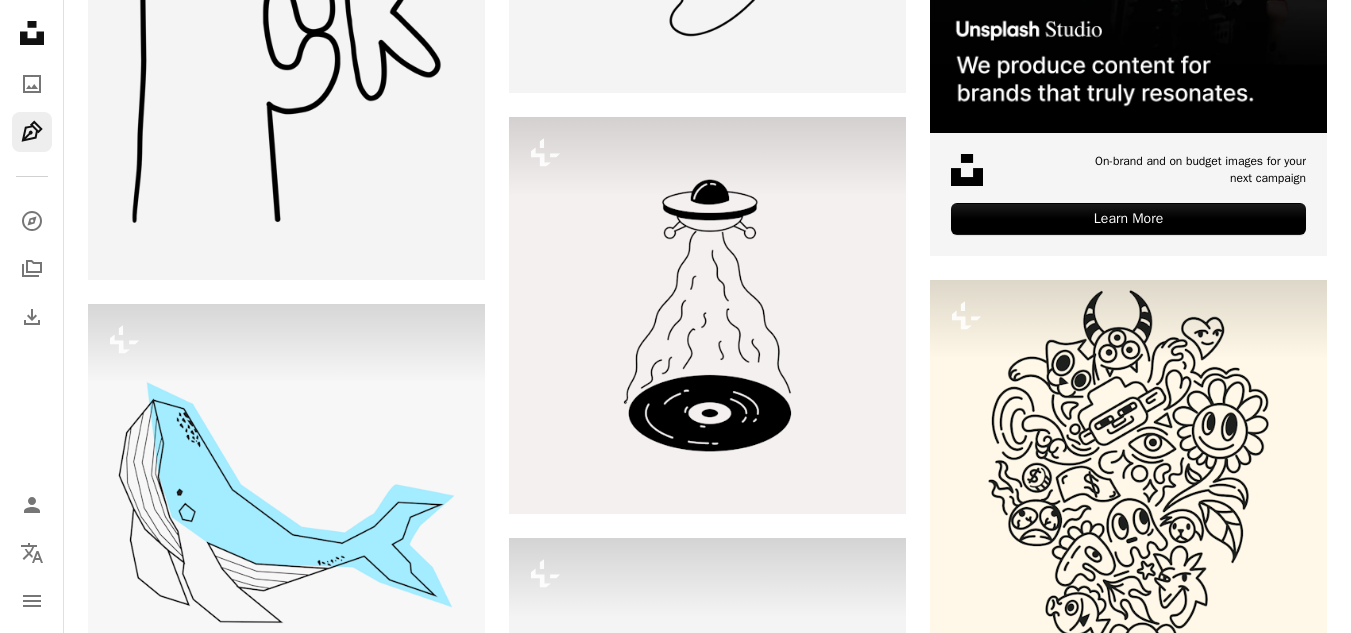 scroll, scrollTop: 6800, scrollLeft: 0, axis: vertical 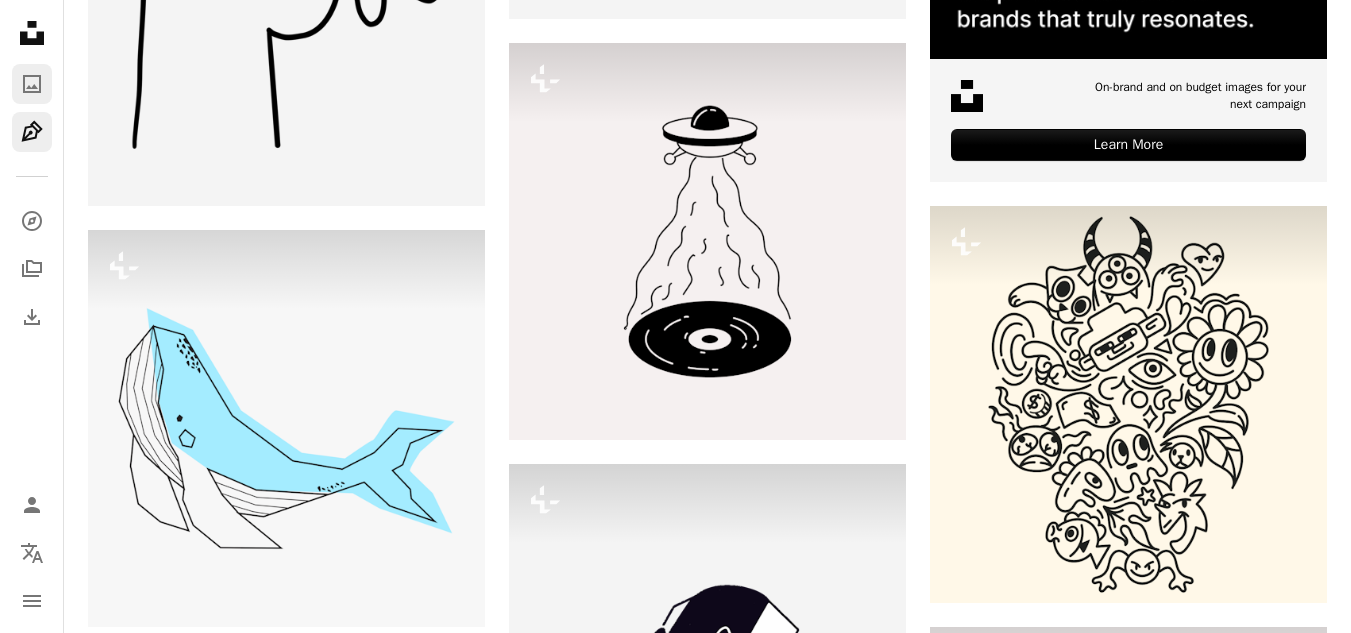 click 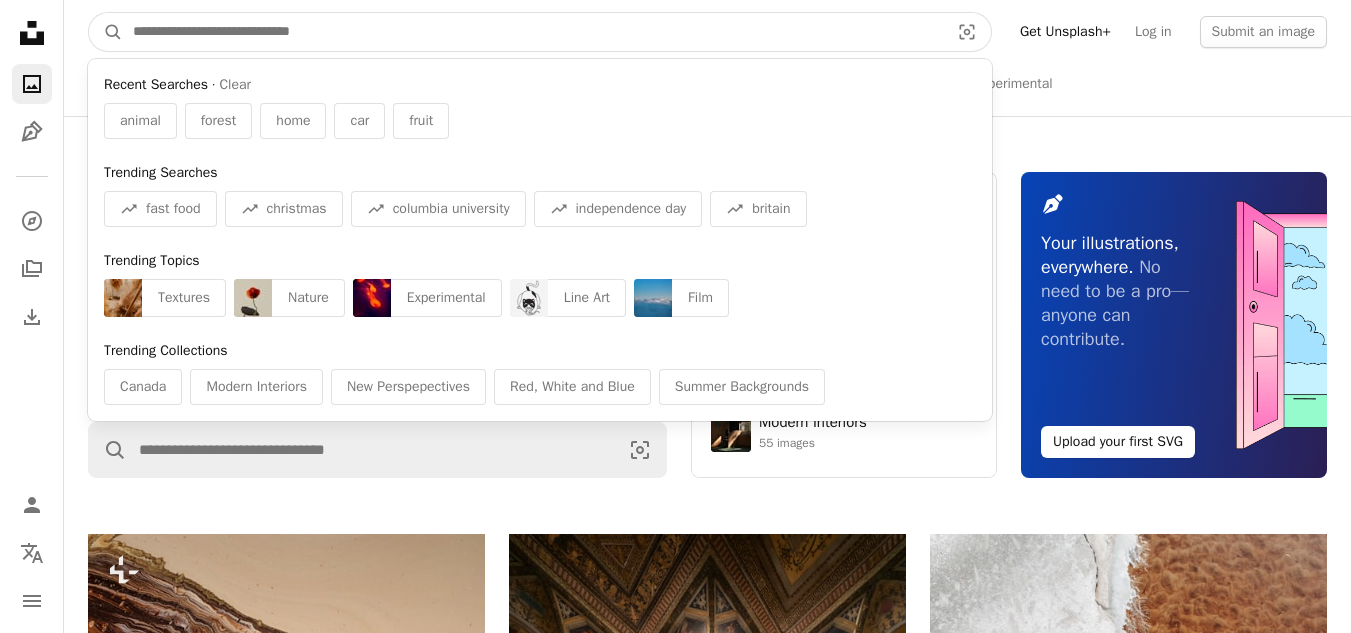 click at bounding box center (533, 32) 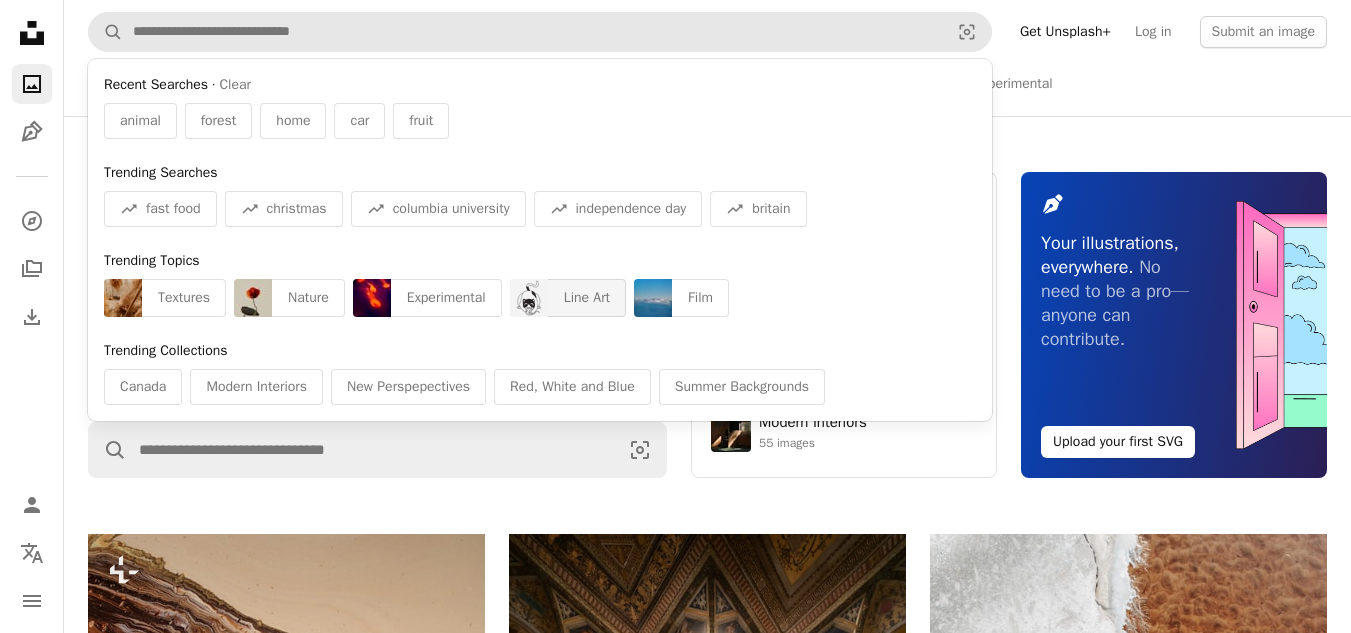 click on "Line Art" at bounding box center (587, 298) 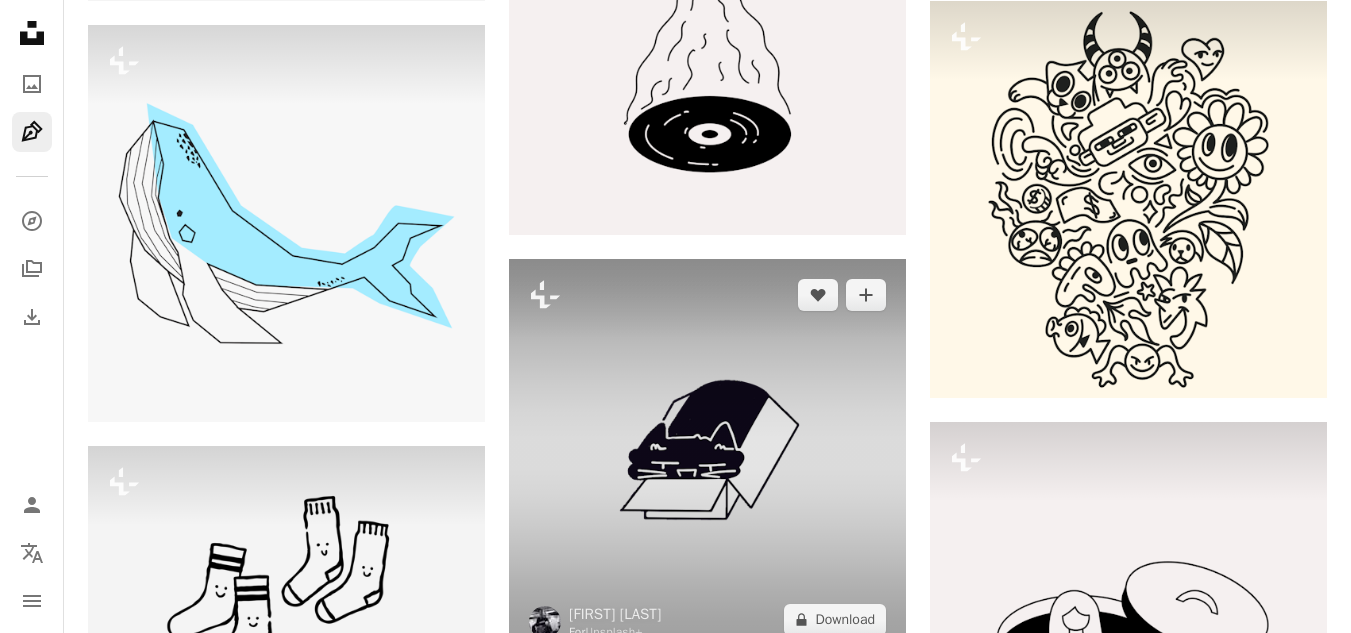 scroll, scrollTop: 7000, scrollLeft: 0, axis: vertical 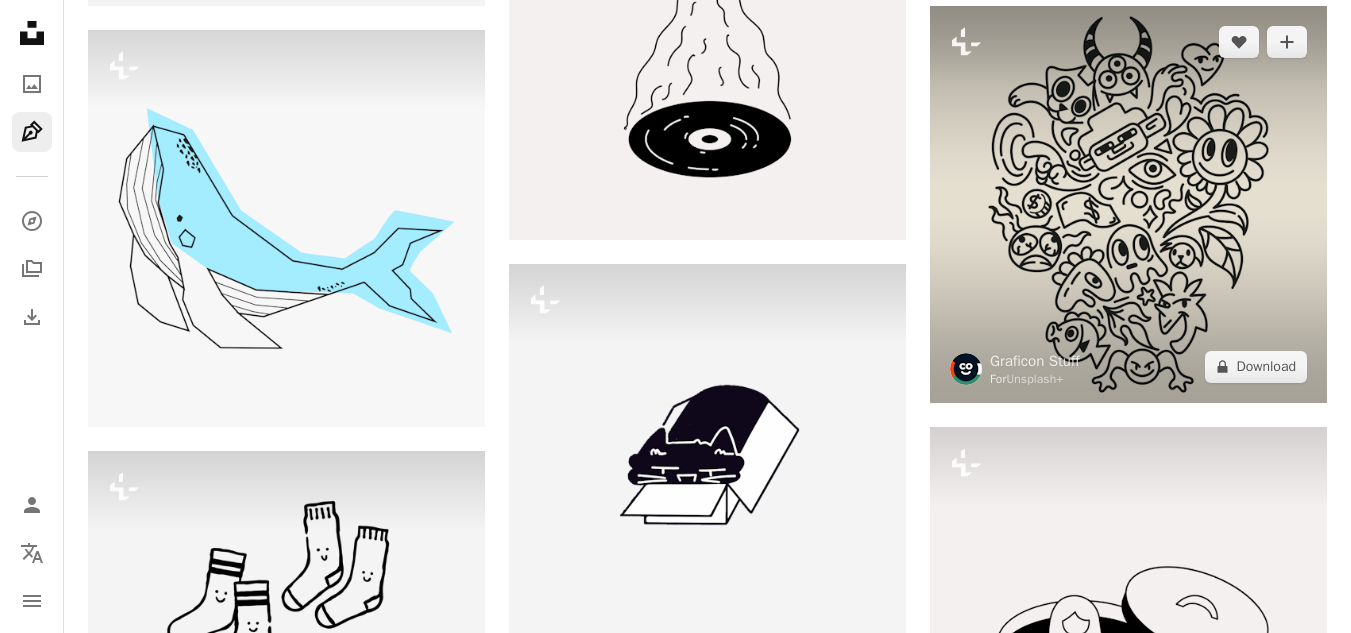 click at bounding box center [1128, 204] 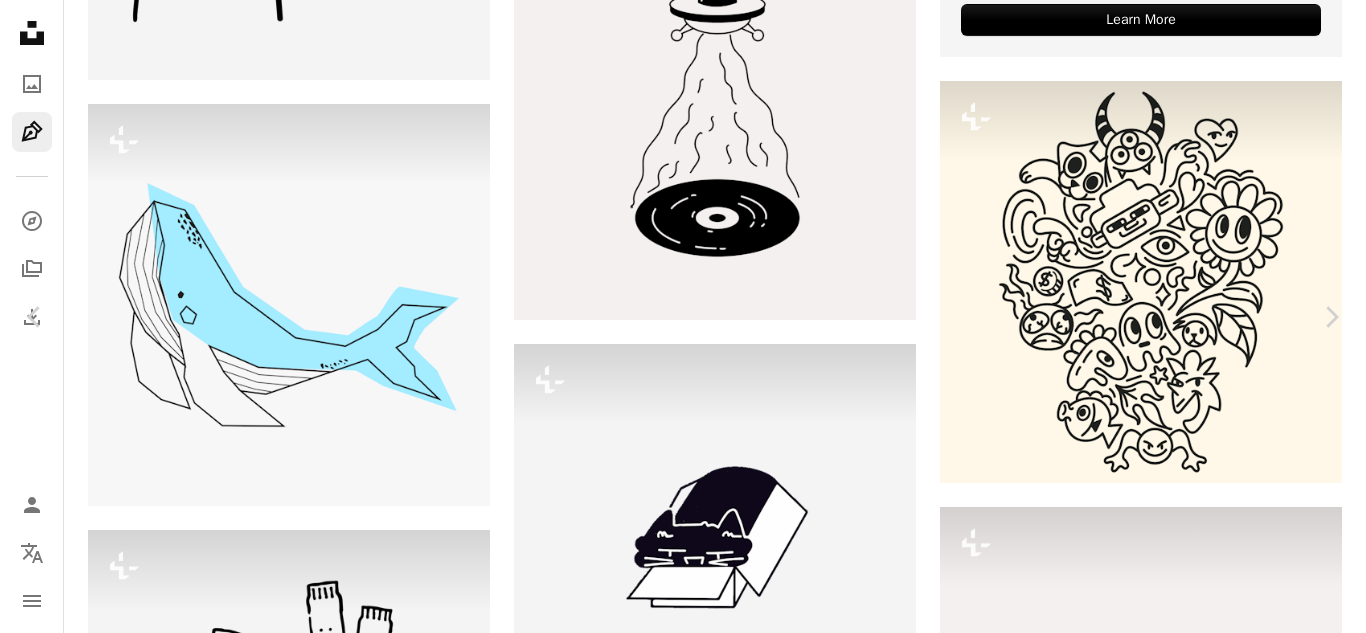 click on "Zoom in" at bounding box center [675, 9102] 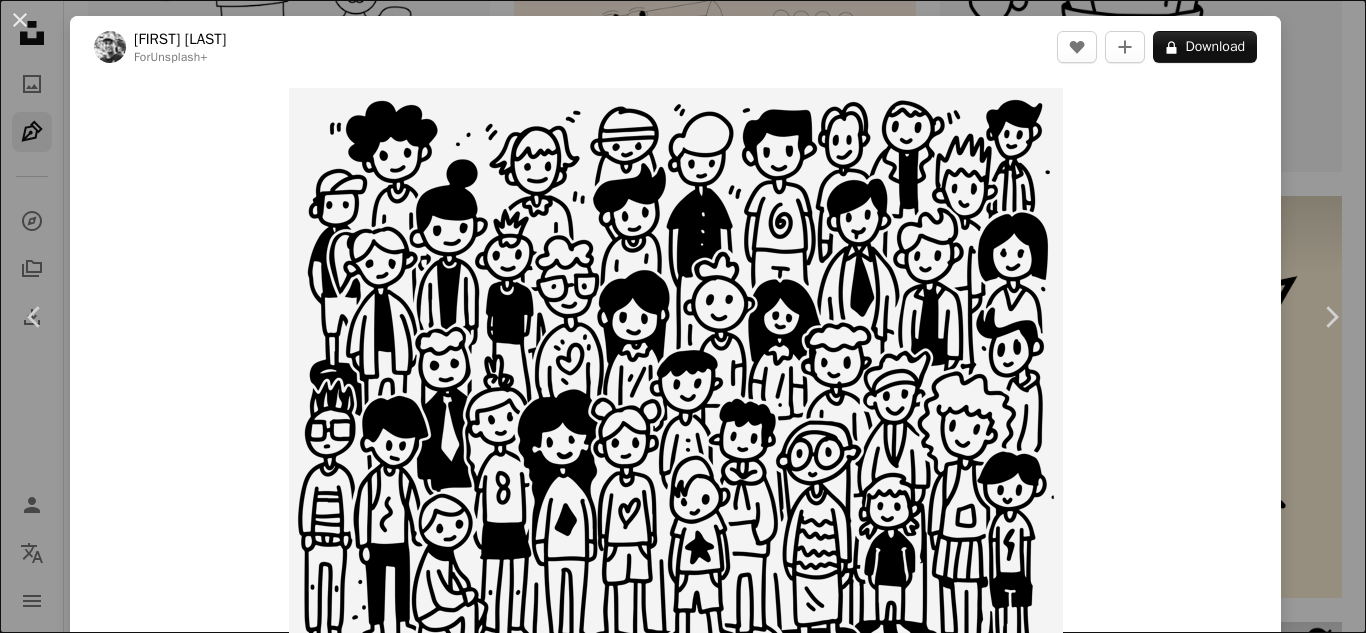 scroll, scrollTop: 9015, scrollLeft: 0, axis: vertical 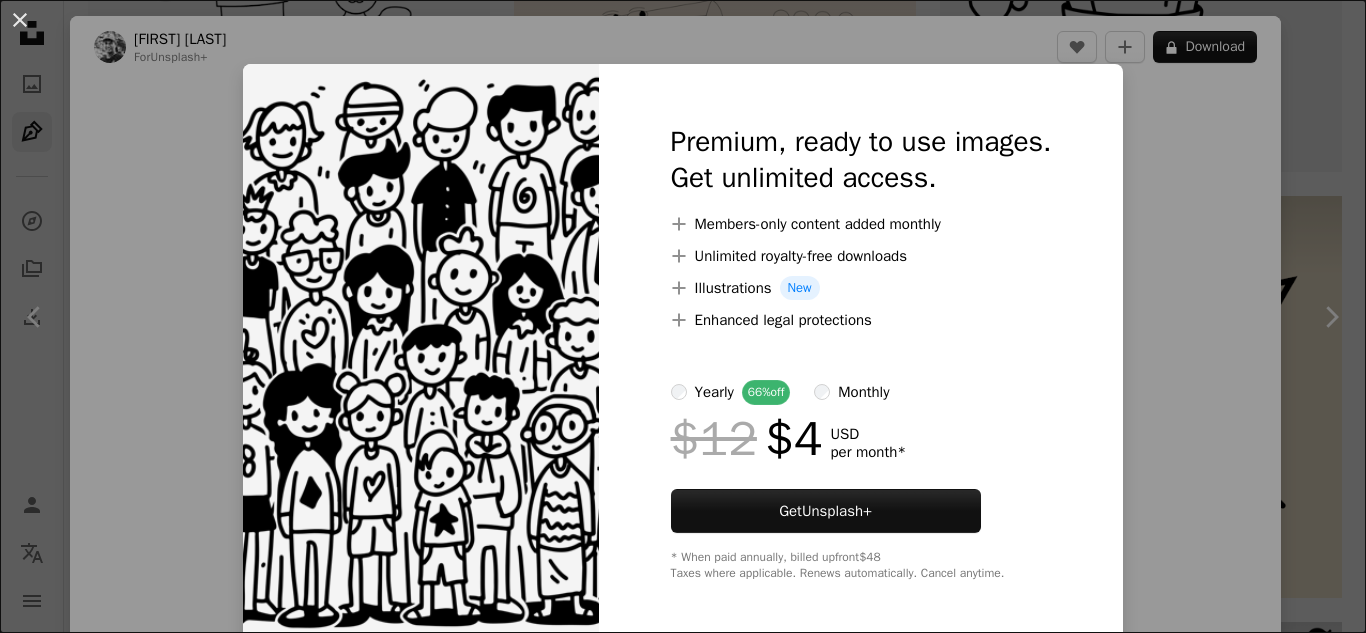 click on "An X shape Premium, ready to use images. Get unlimited access. A plus sign Members-only content added monthly A plus sign Unlimited royalty-free downloads A plus sign Illustrations  New A plus sign Enhanced legal protections yearly 66%  off monthly $12   $4 USD per month * Get  Unsplash+ * When paid annually, billed upfront  $48 Taxes where applicable. Renews automatically. Cancel anytime." at bounding box center [683, 316] 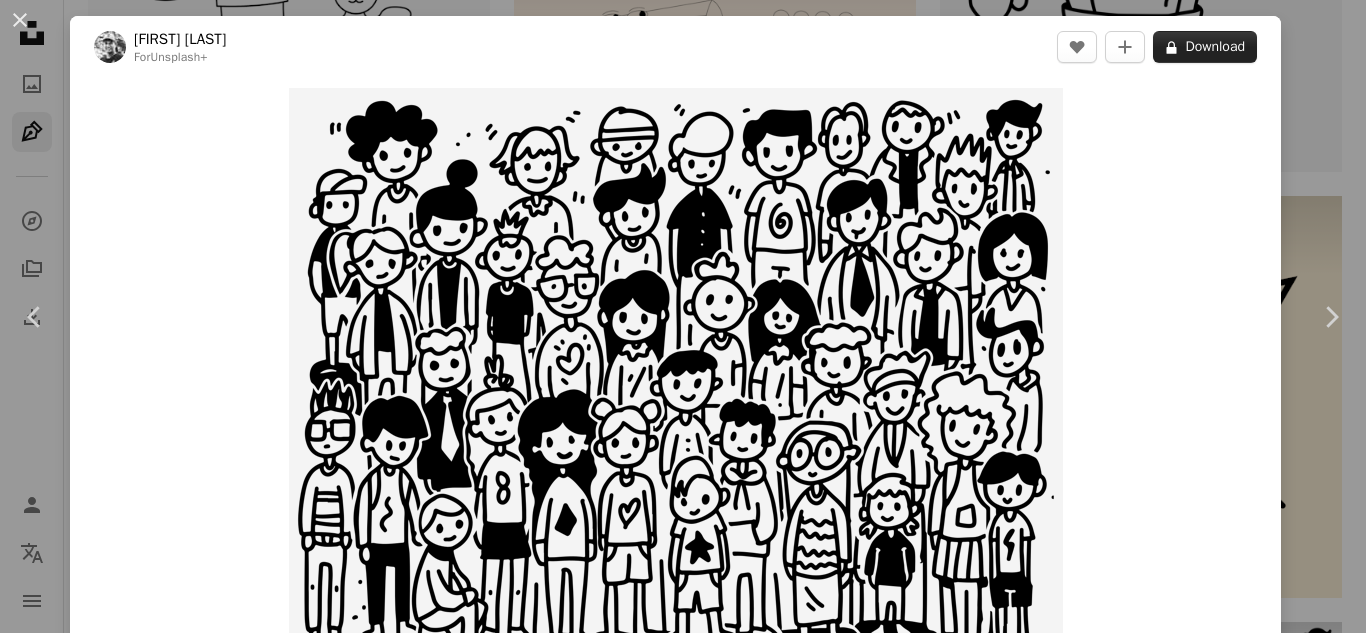 click on "A lock Download" at bounding box center (1205, 47) 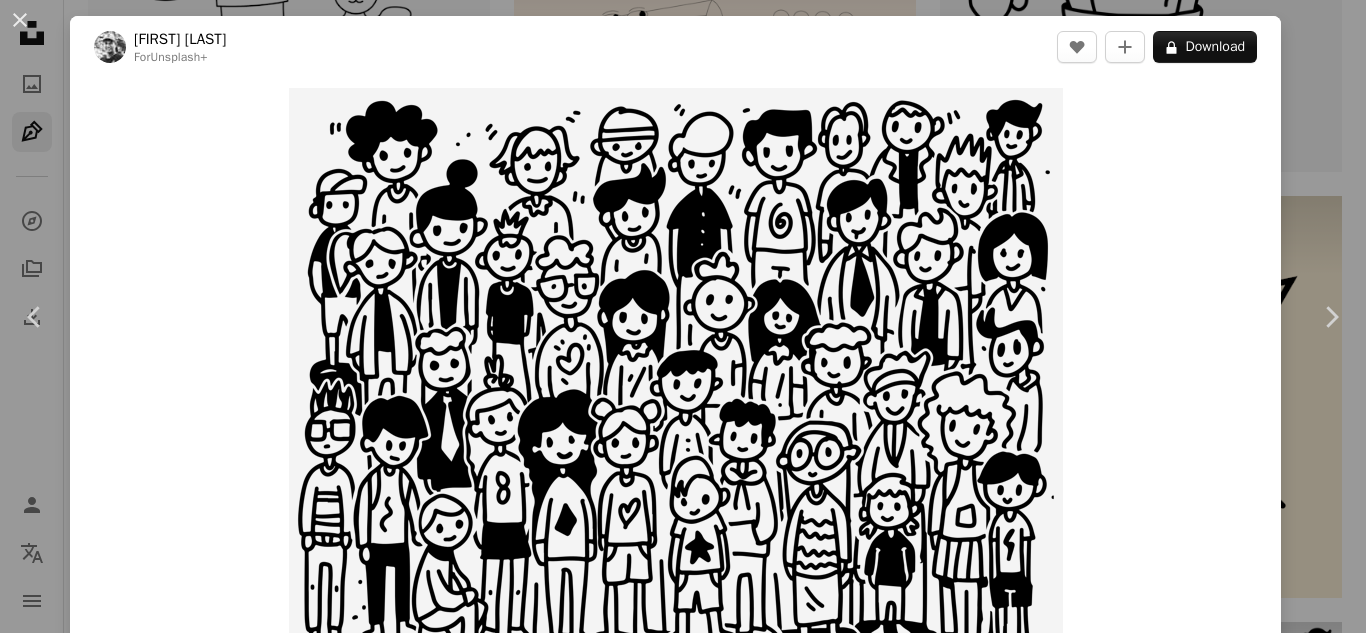 click on "Get  Unsplash+" at bounding box center (826, 9954) 